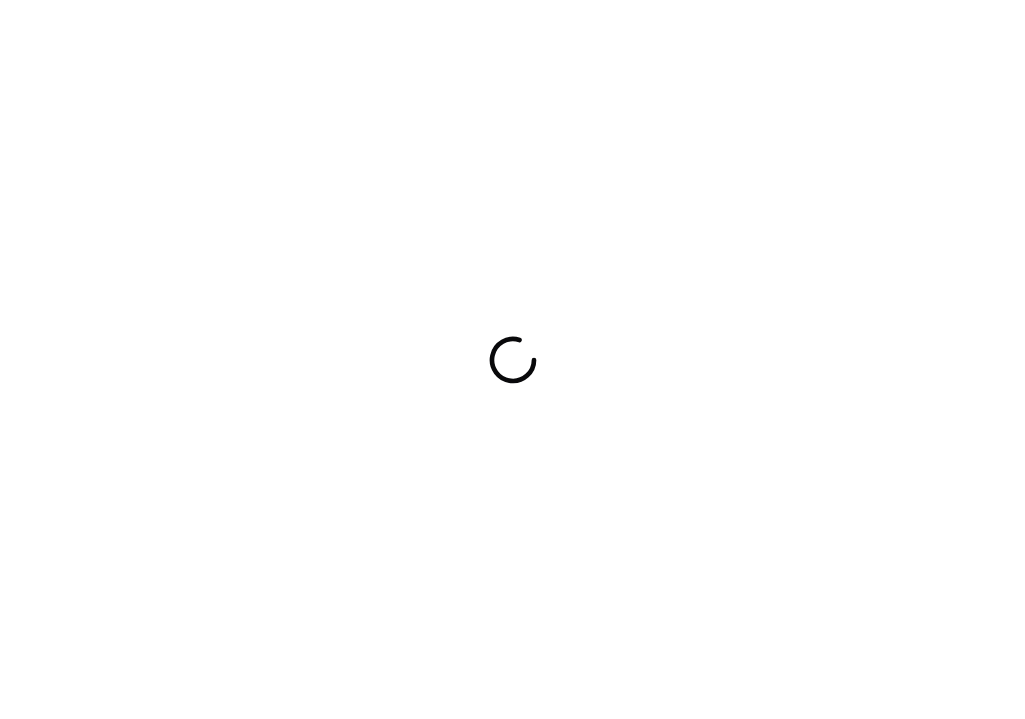 scroll, scrollTop: 0, scrollLeft: 0, axis: both 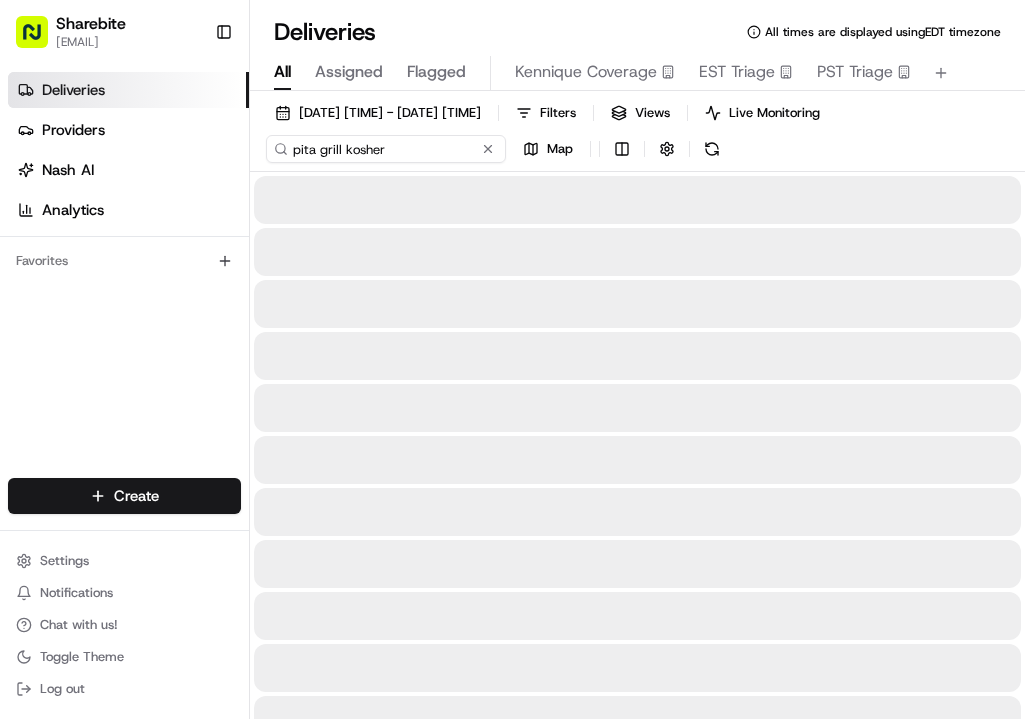 click on "pita grill kosher" at bounding box center (386, 149) 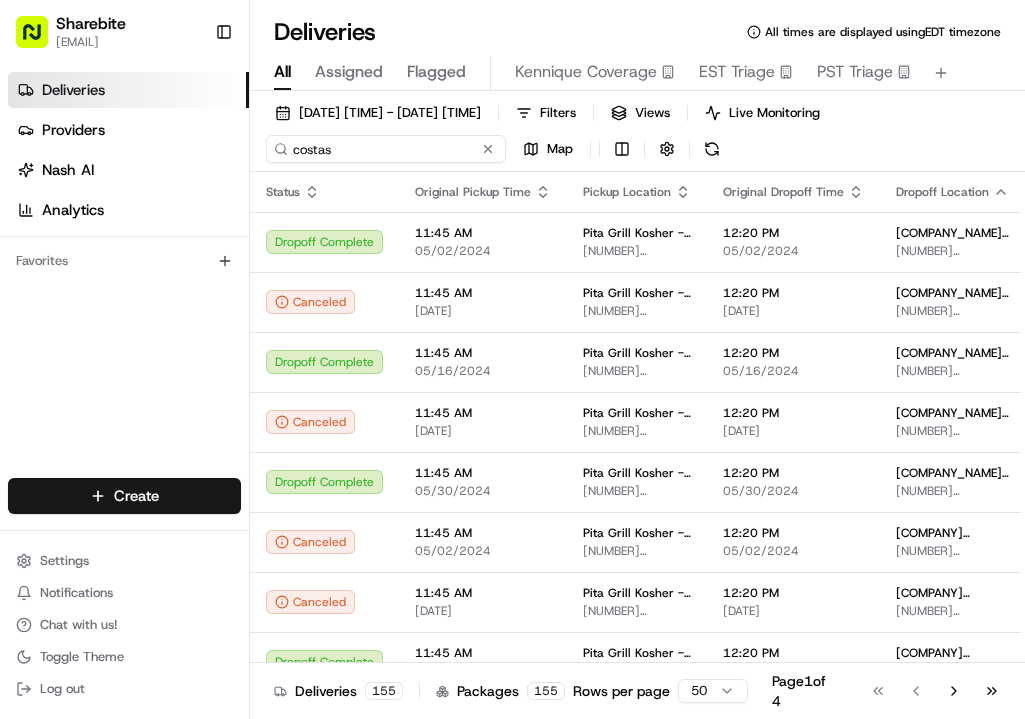 type on "costas" 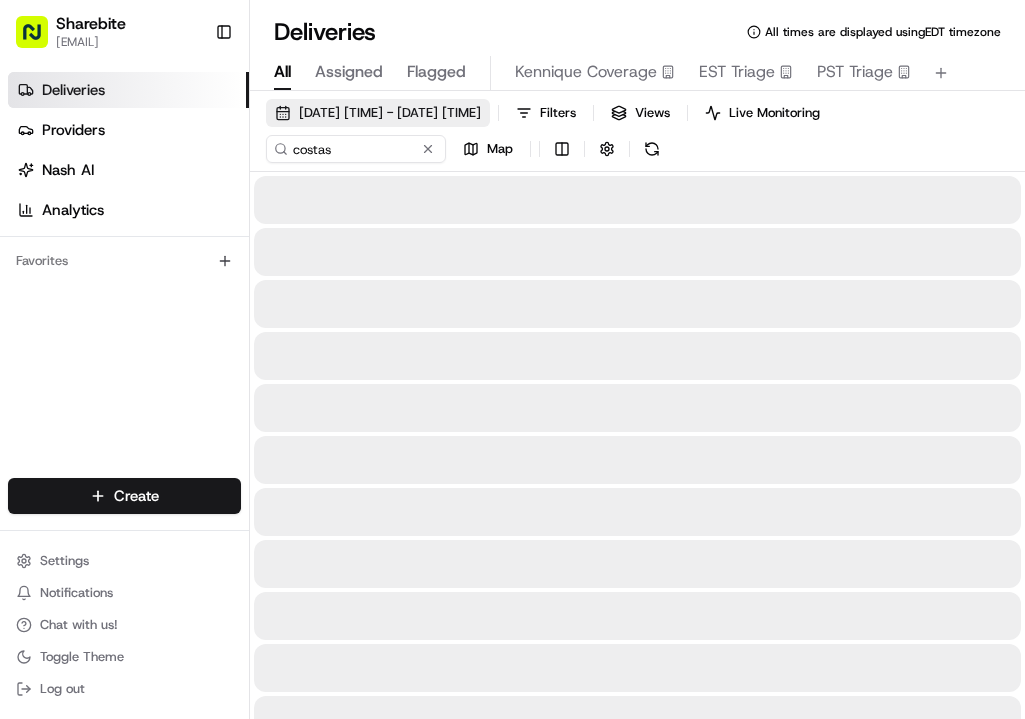 click on "[DATE] [TIME] - [DATE] [TIME]" at bounding box center (390, 113) 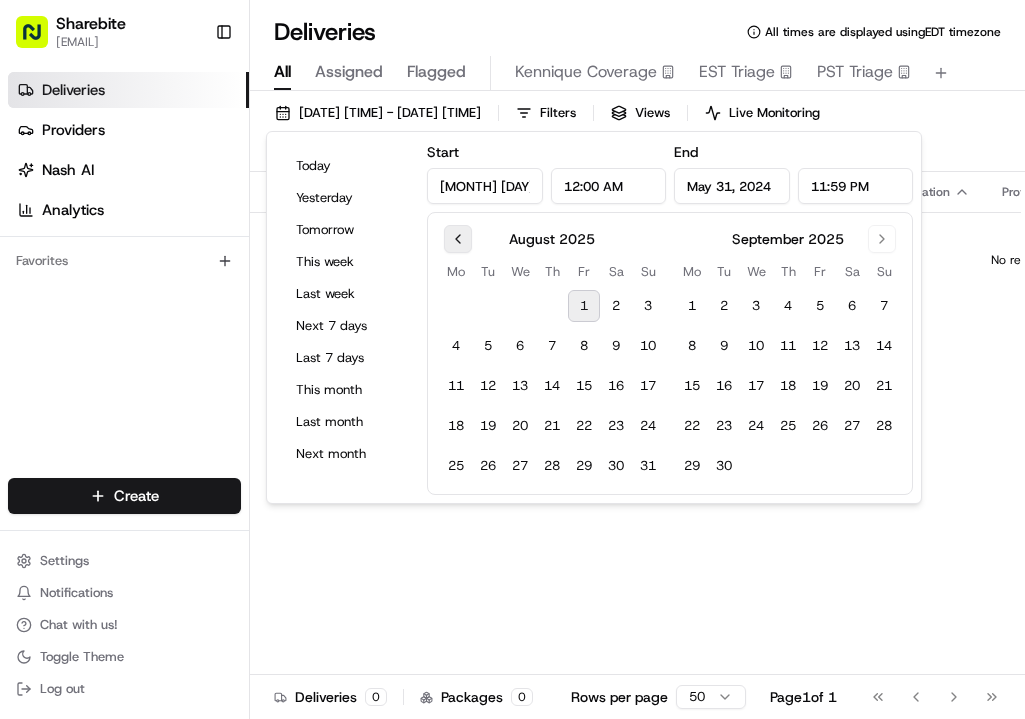 click at bounding box center (458, 239) 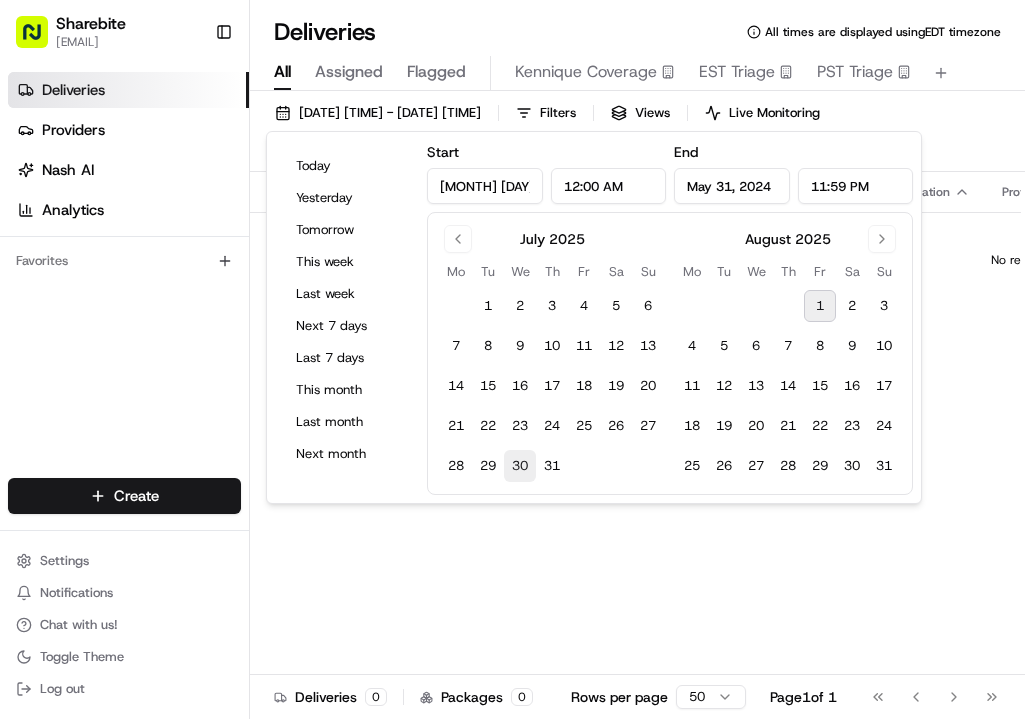 click on "30" at bounding box center [520, 466] 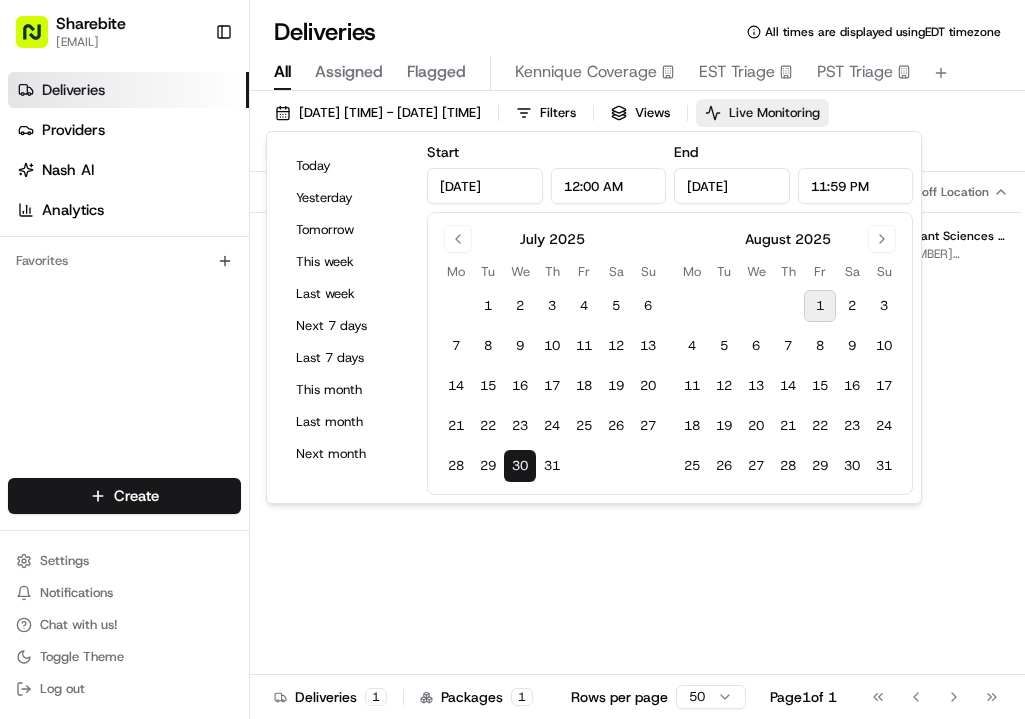 click on "Live Monitoring" at bounding box center [762, 113] 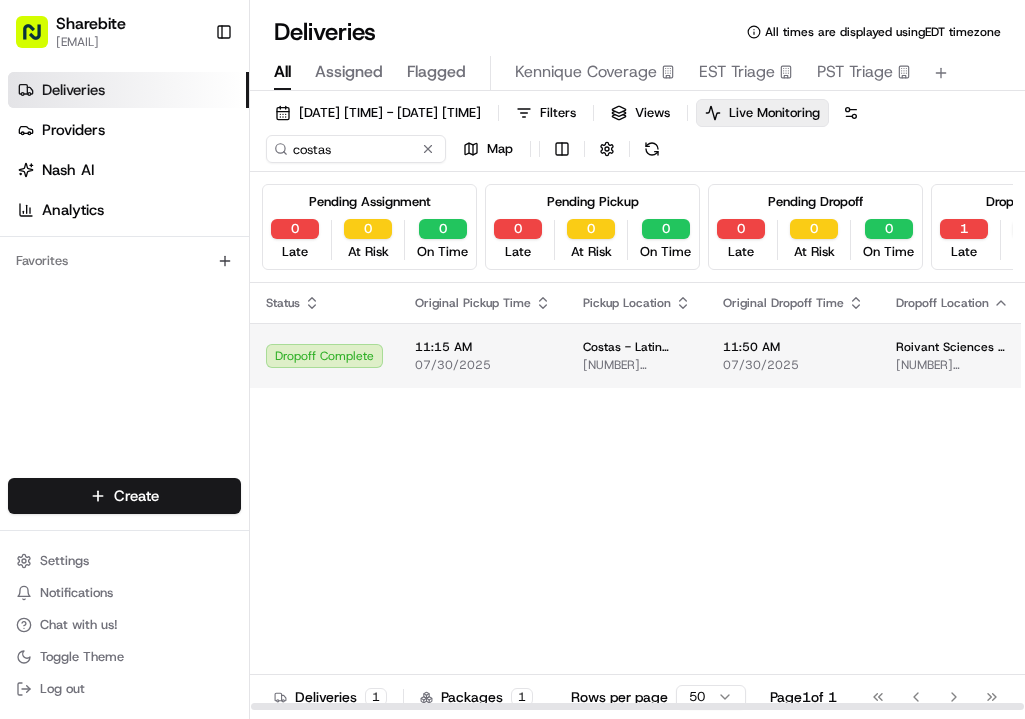 click on "07/30/2025" at bounding box center (483, 365) 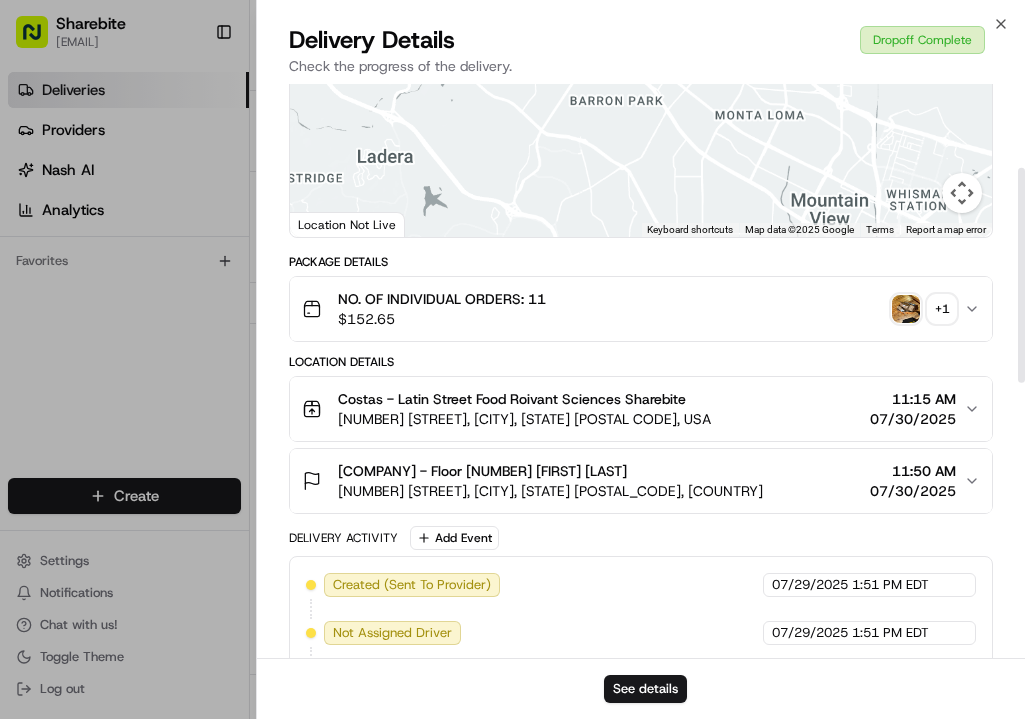 scroll, scrollTop: 960, scrollLeft: 0, axis: vertical 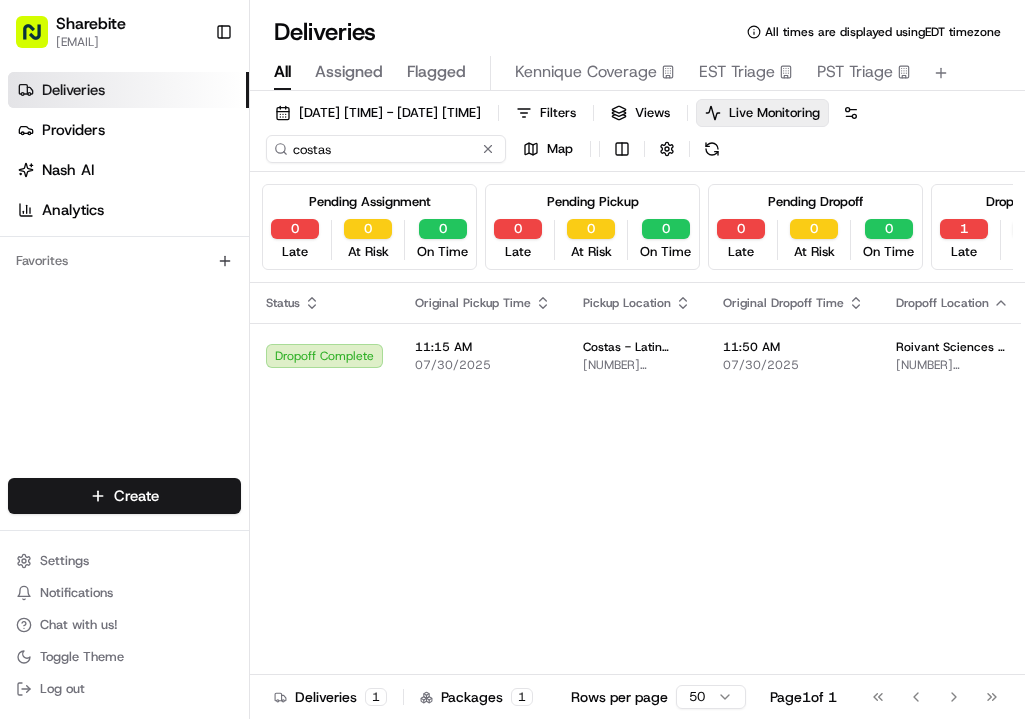 click on "costas" at bounding box center (386, 149) 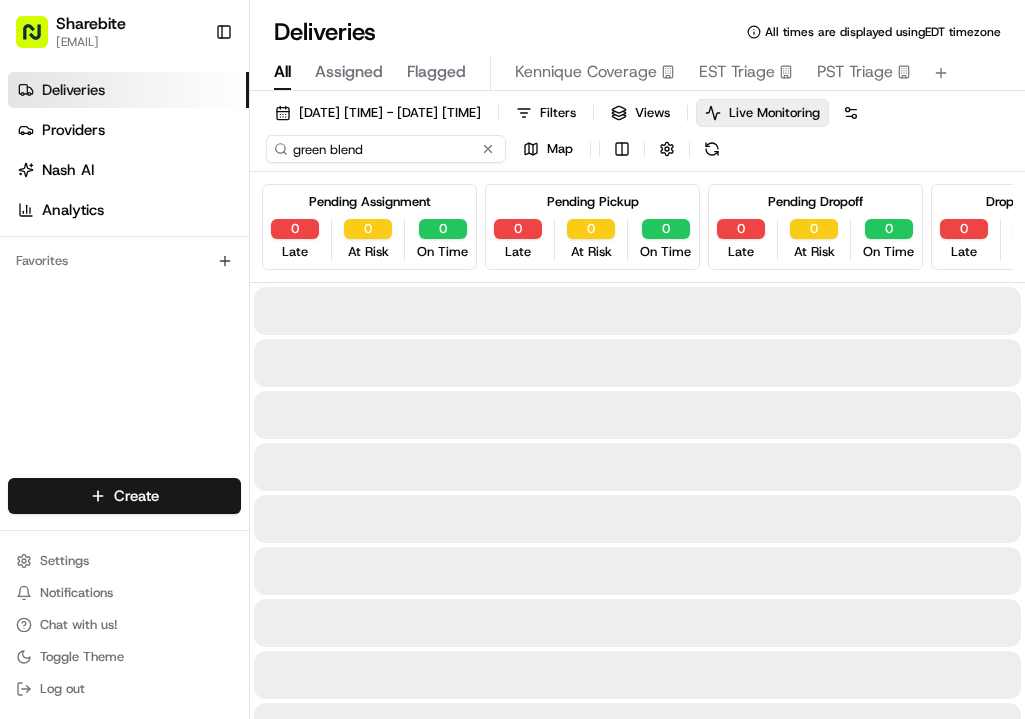 type on "green blend" 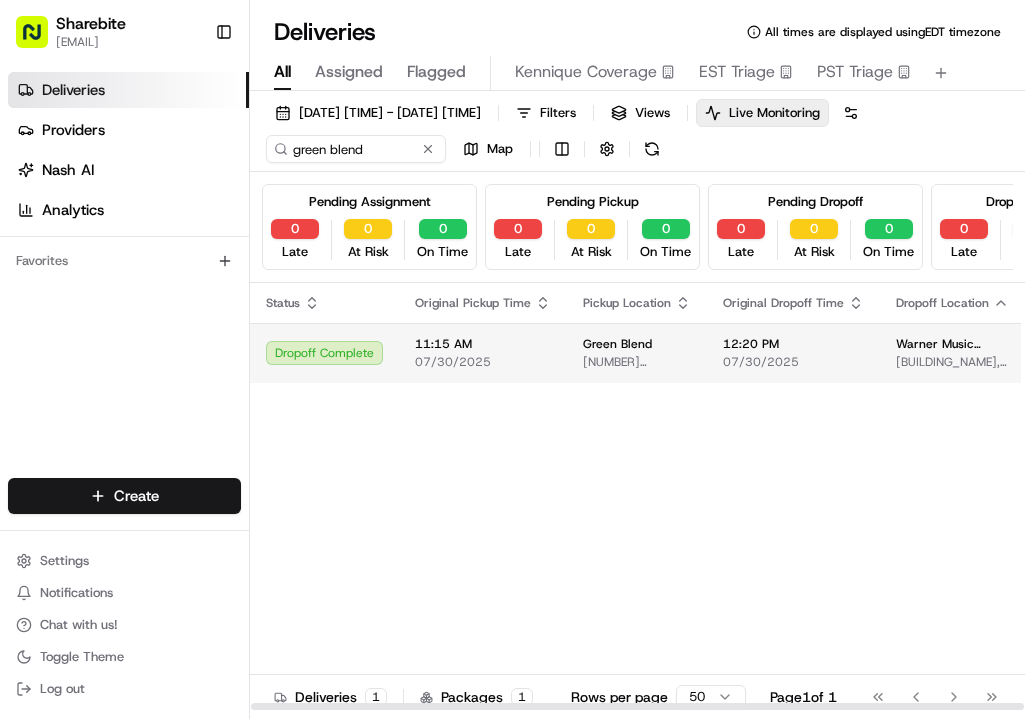click on "07/30/2025" at bounding box center (483, 362) 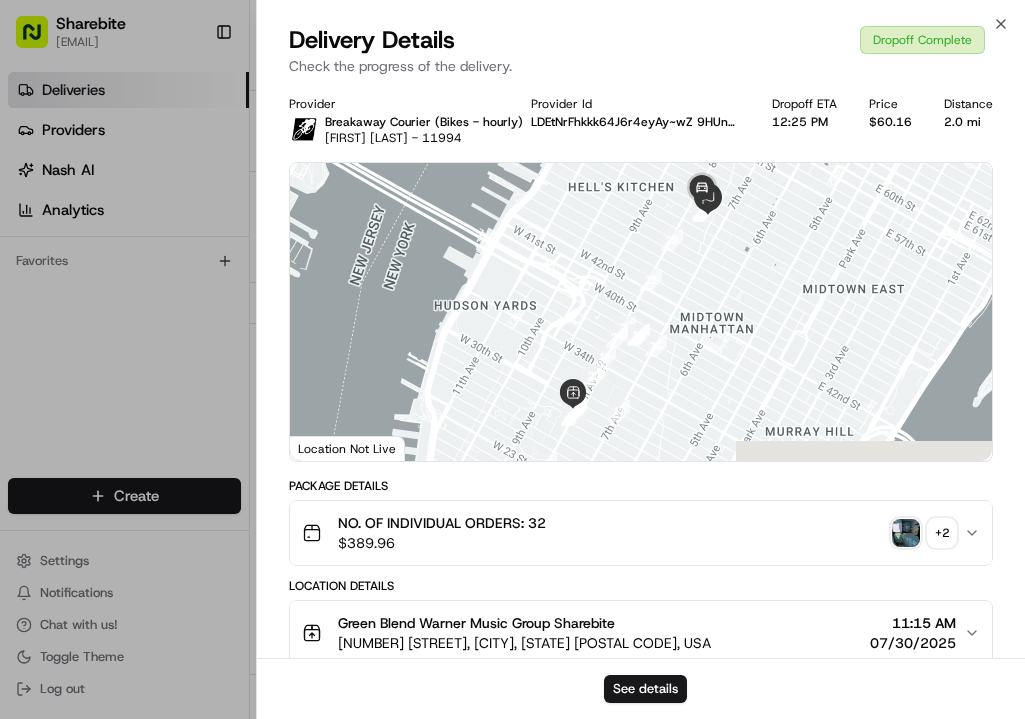 scroll, scrollTop: 672, scrollLeft: 0, axis: vertical 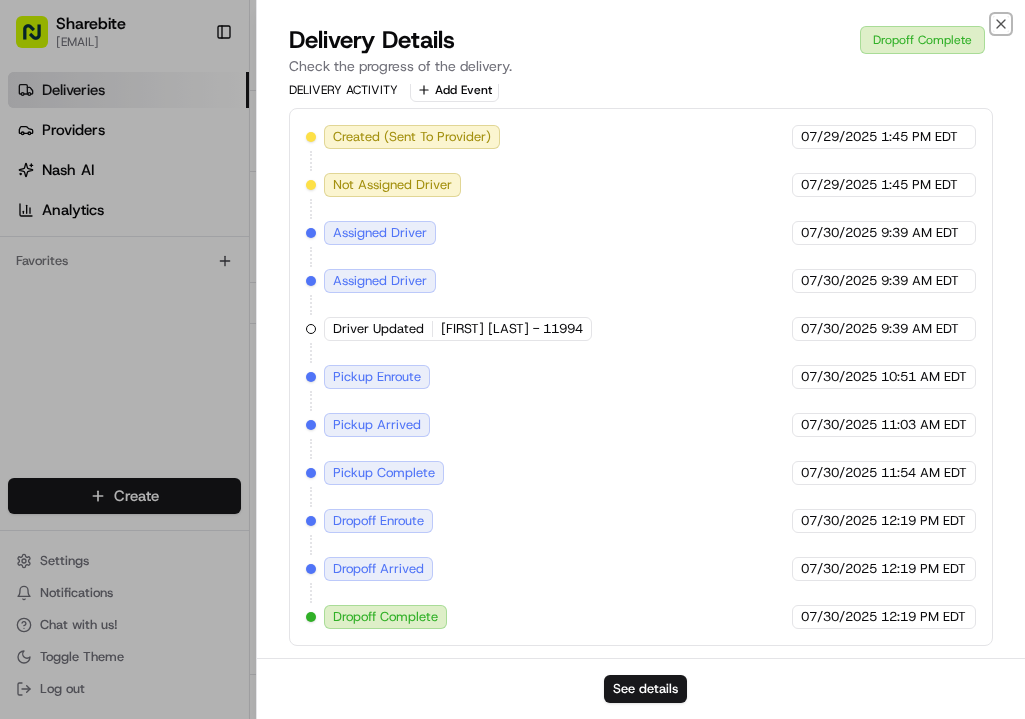 type 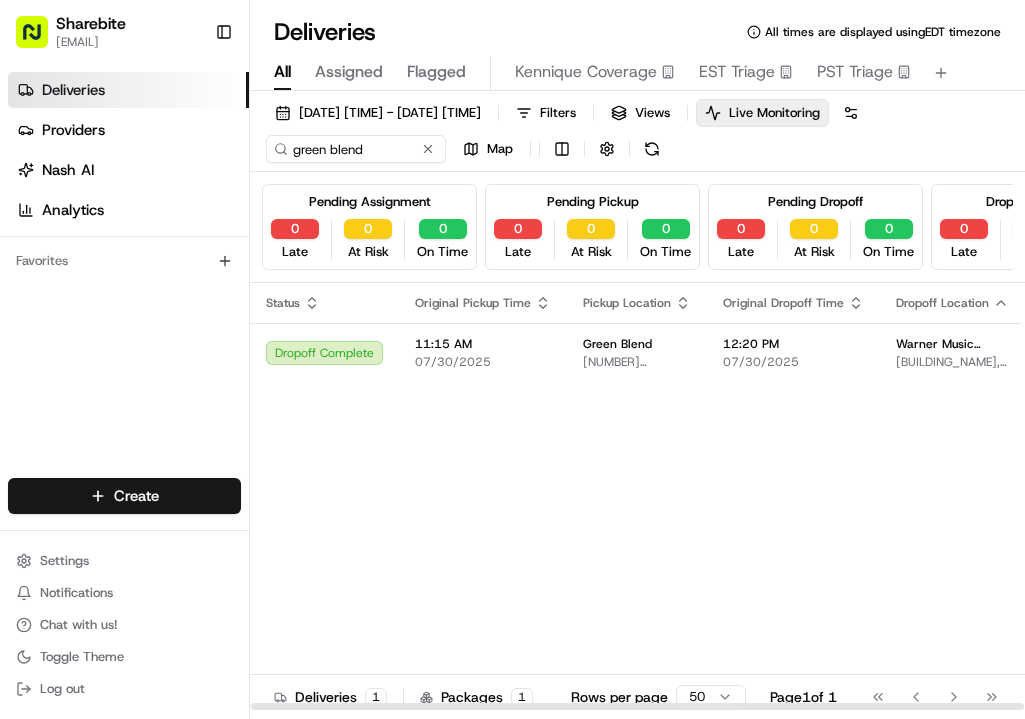 click on "Status Original Pickup Time Pickup Location Original Dropoff Time Dropoff Location Provider Driving Distance Actual Pickup Time Actual Dropoff Time Merchant Reference Id Action Dropoff Complete 11:15 AM 07/30/2025 Green Blend [NUMBER] [STREET], [CITY], [STATE] [POSTAL CODE], USA 12:20 PM 07/30/2025 Warner Music Group - Floor 7 Paramount Plaza, [NUMBER] [STREET], [CITY], [STATE] [POSTAL CODE], USA Breakaway Courier (Bikes - hourly) [FIRST] [LAST] - 11994 2 mi 11:54 AM 07/30/2025 12:19 PM 07/30/2025" at bounding box center (1124, 497) 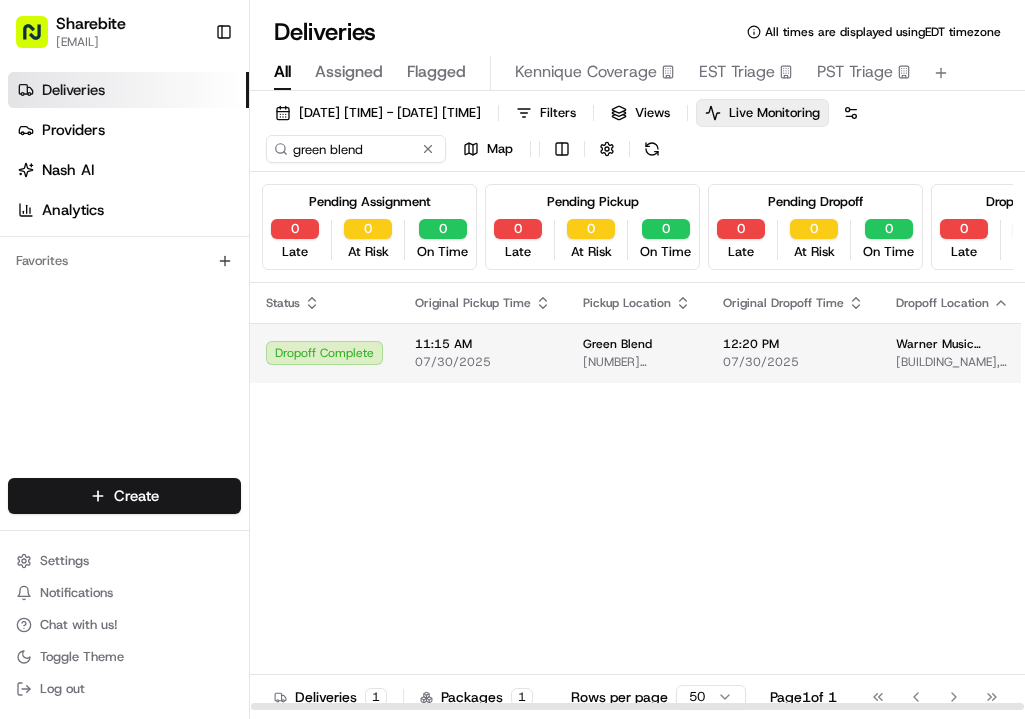 click on "11:15 AM [DATE]" at bounding box center [483, 353] 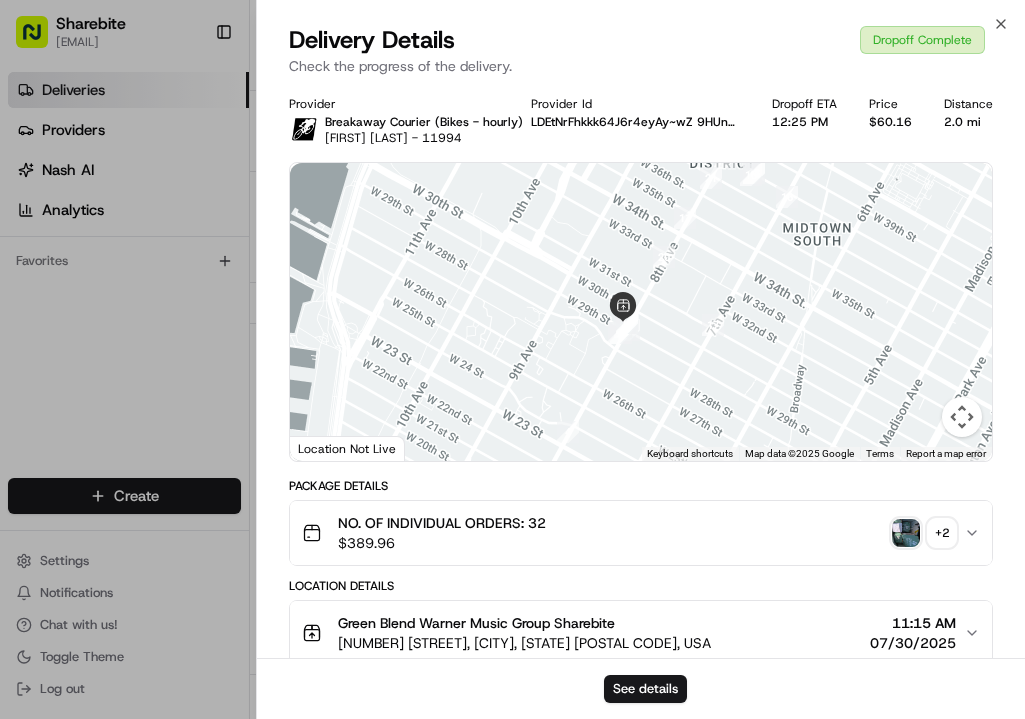 drag, startPoint x: 650, startPoint y: 279, endPoint x: 646, endPoint y: 373, distance: 94.08507 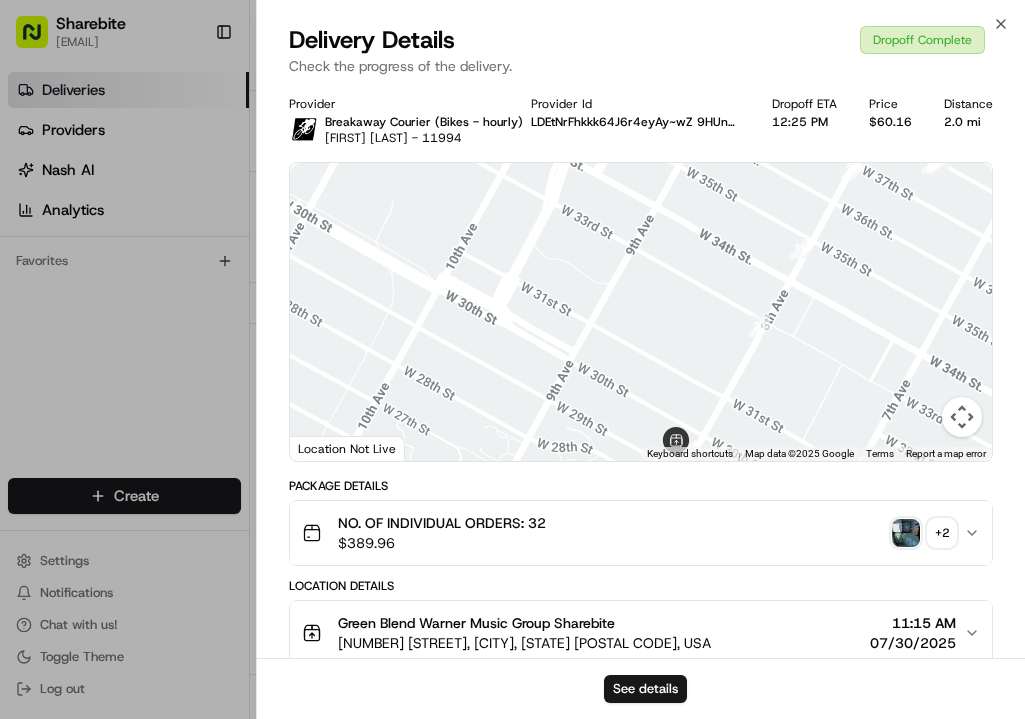 drag, startPoint x: 797, startPoint y: 232, endPoint x: 794, endPoint y: 366, distance: 134.03358 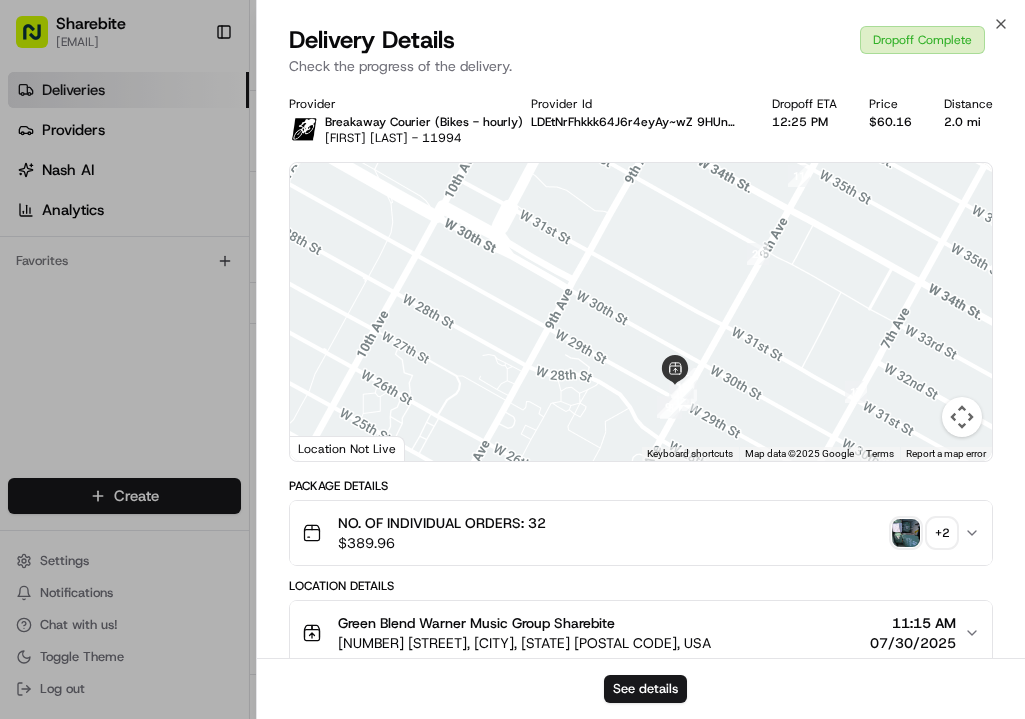 drag, startPoint x: 663, startPoint y: 353, endPoint x: 663, endPoint y: 224, distance: 129 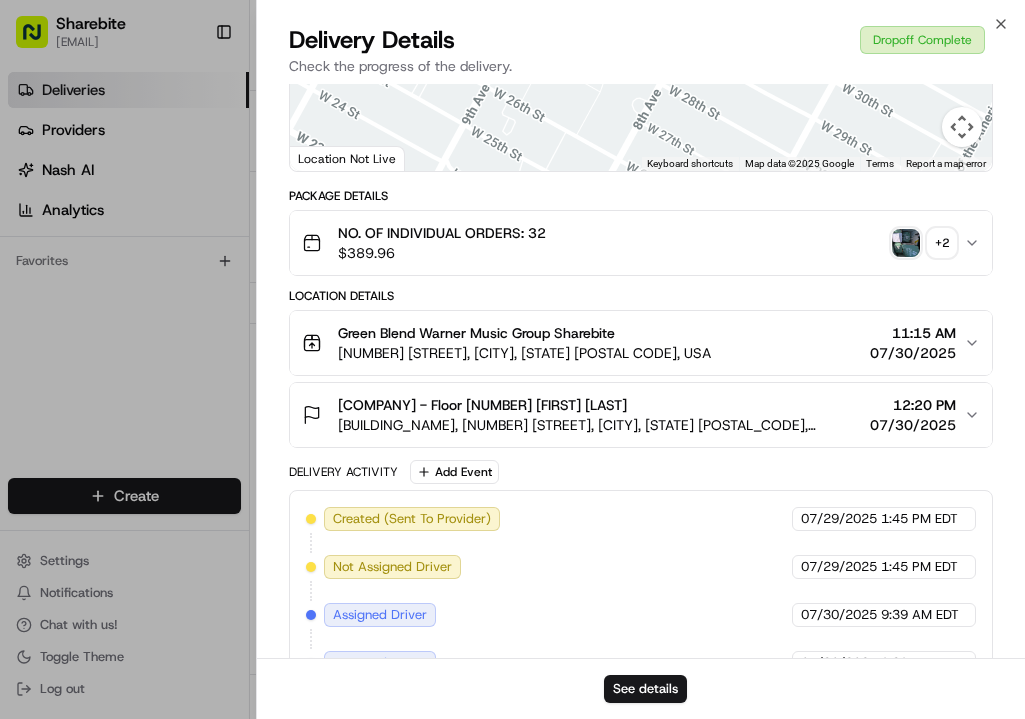 scroll, scrollTop: 292, scrollLeft: 0, axis: vertical 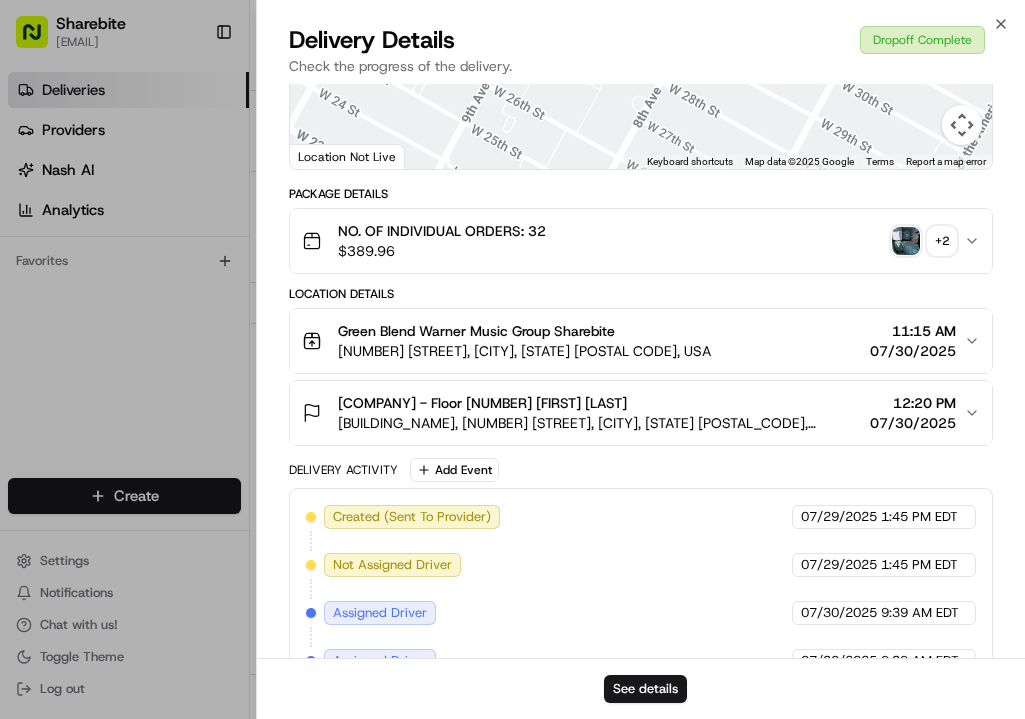 click 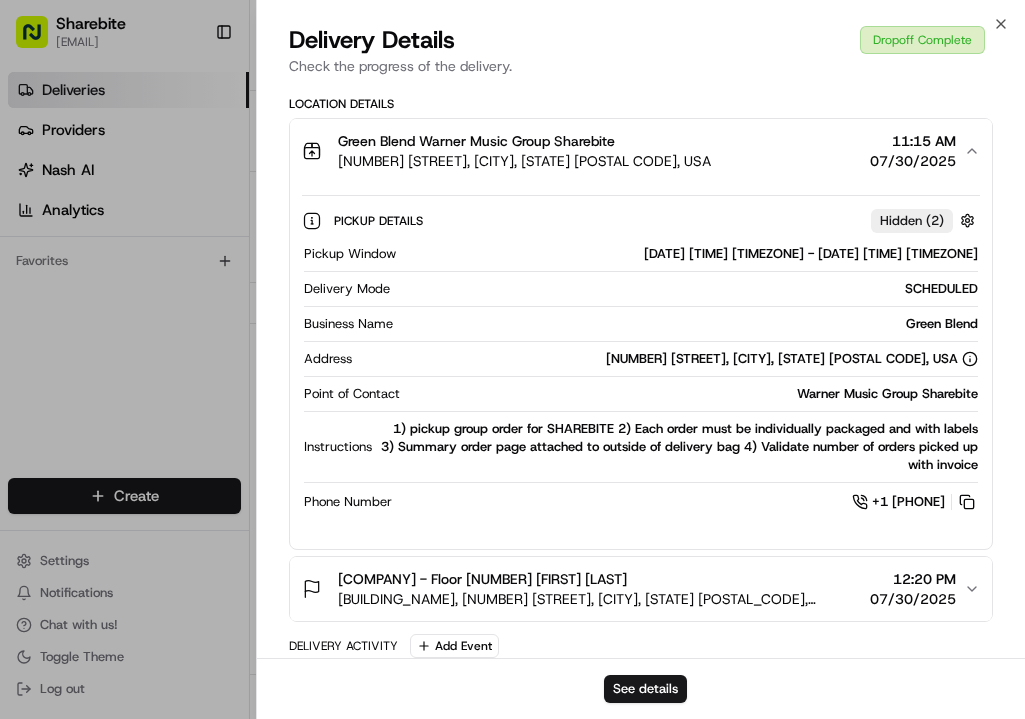 scroll, scrollTop: 478, scrollLeft: 0, axis: vertical 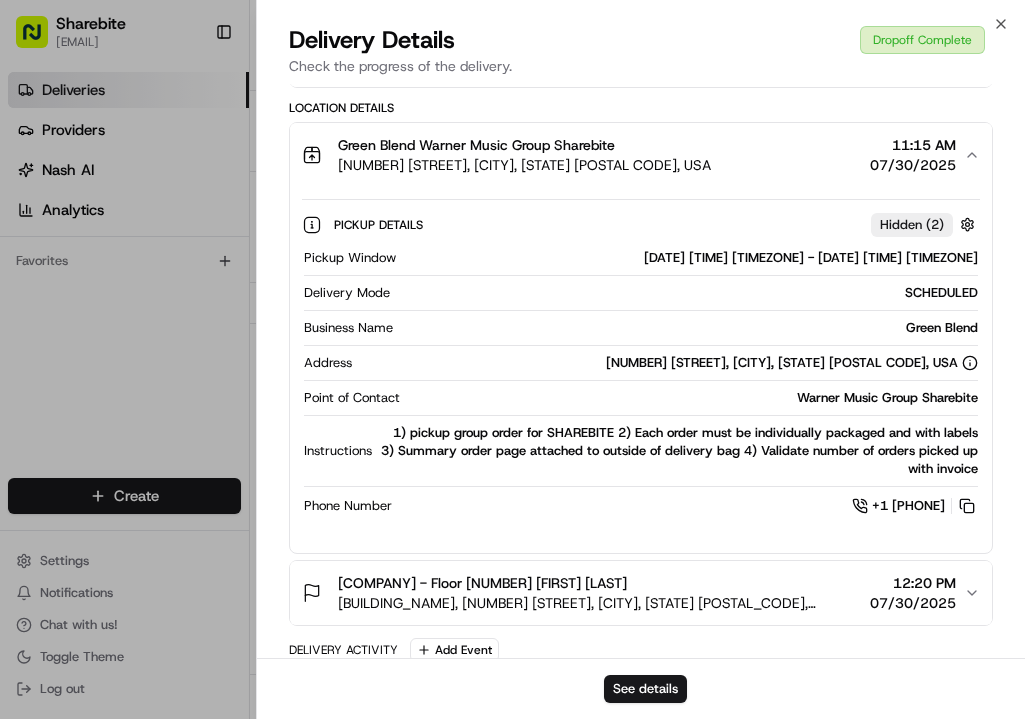 type 